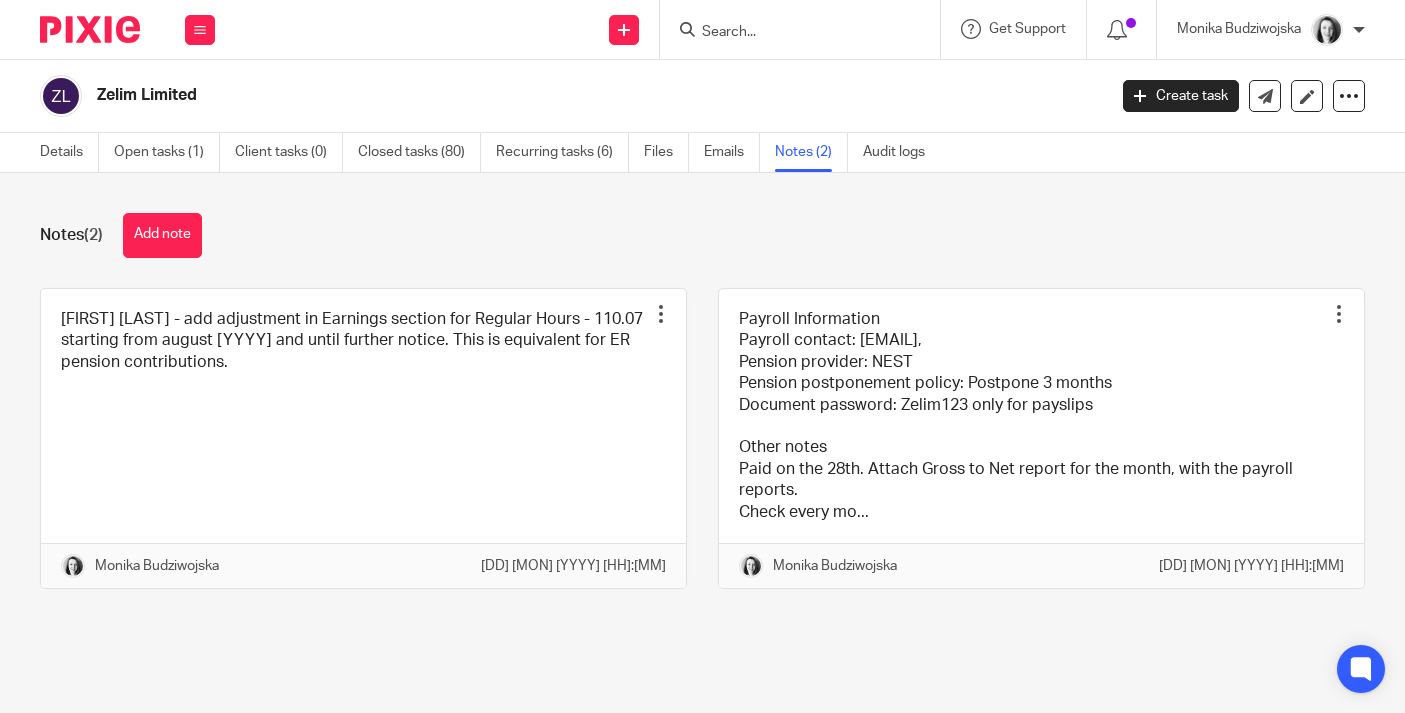 scroll, scrollTop: 0, scrollLeft: 0, axis: both 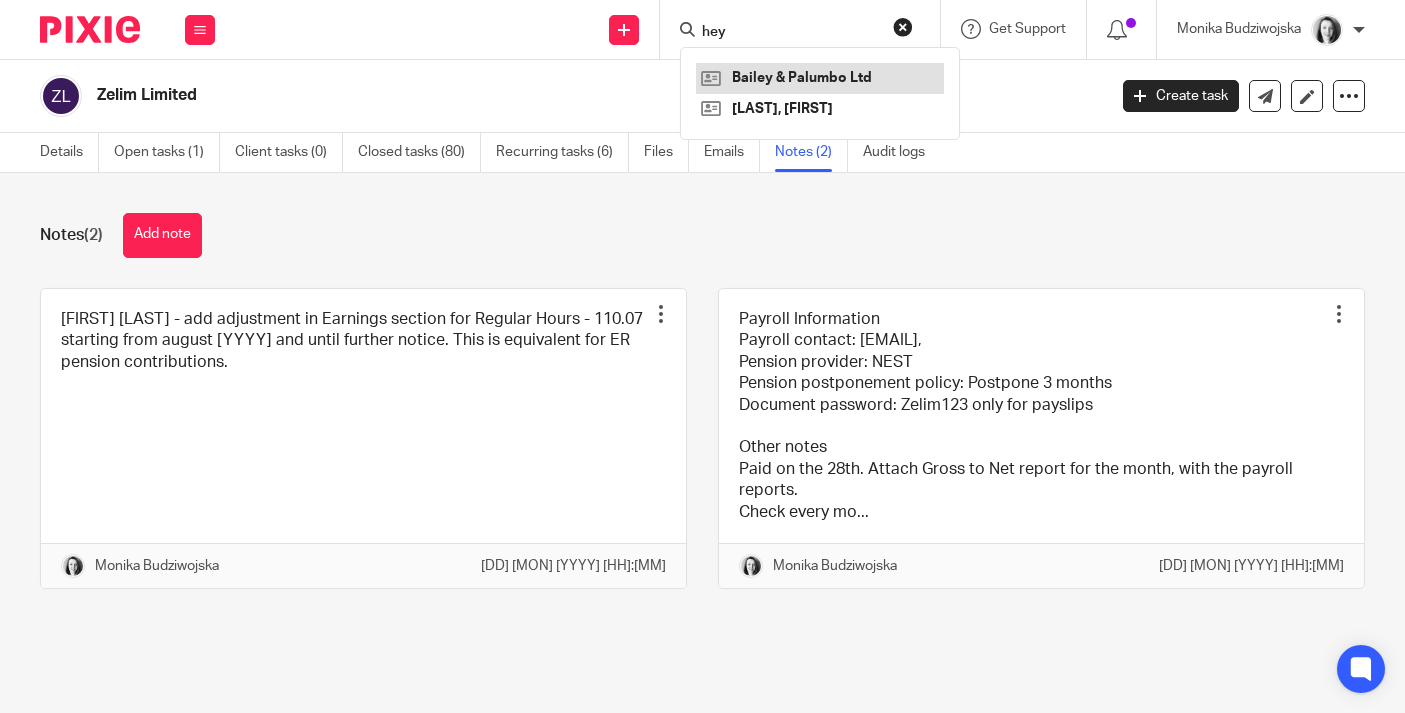 type on "hey" 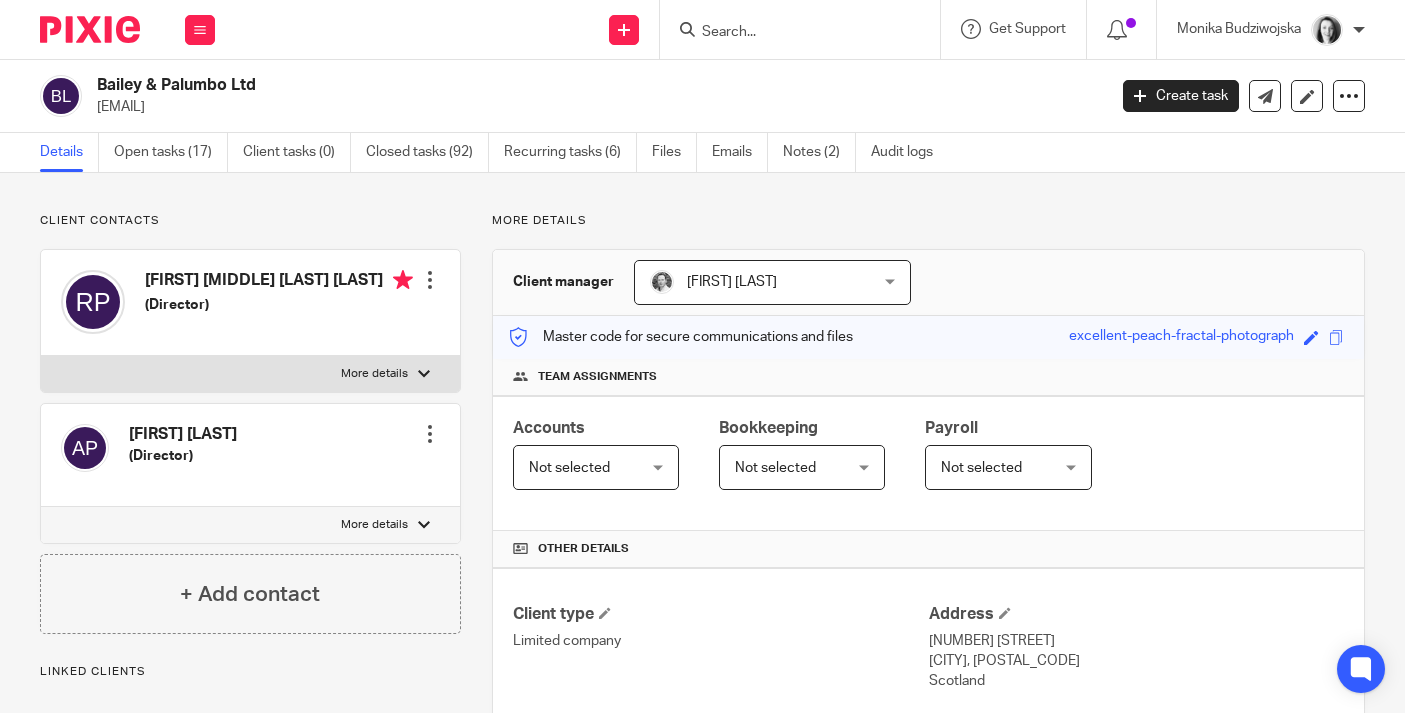 scroll, scrollTop: 0, scrollLeft: 0, axis: both 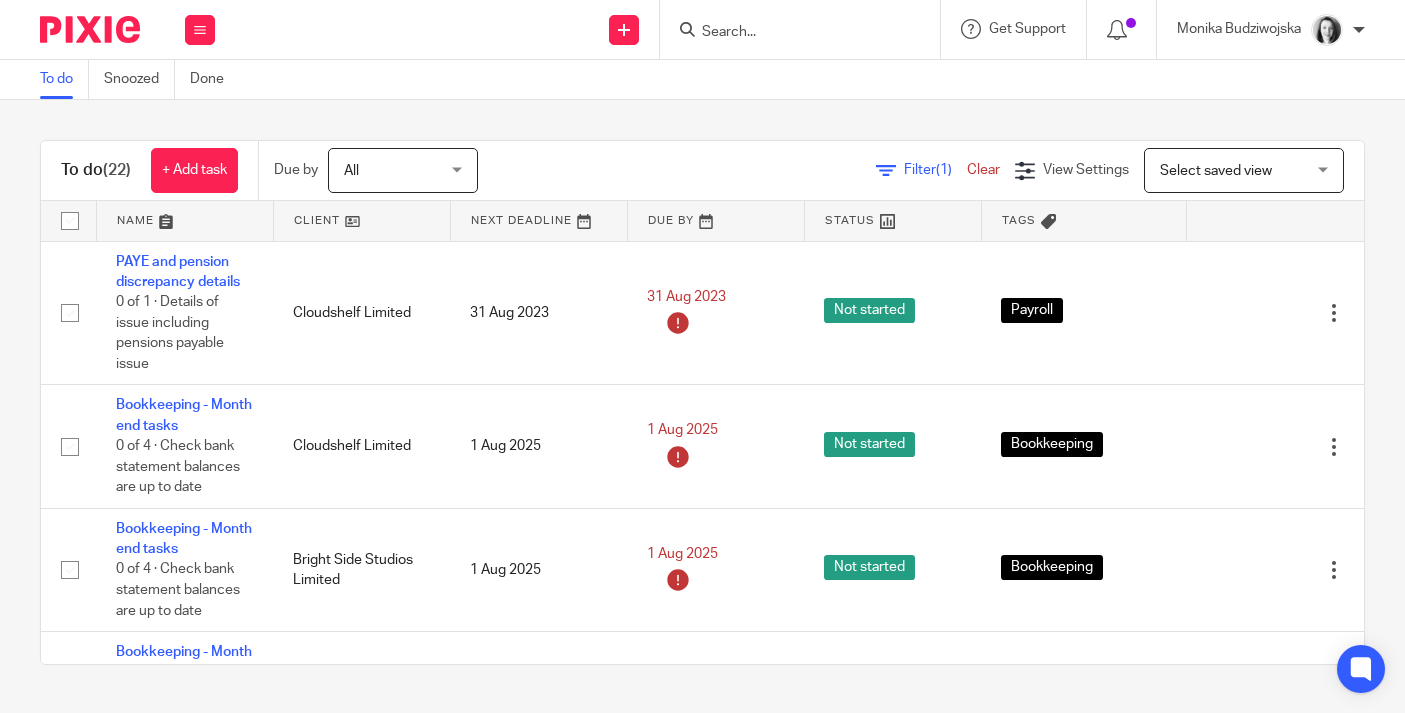 click at bounding box center (886, 171) 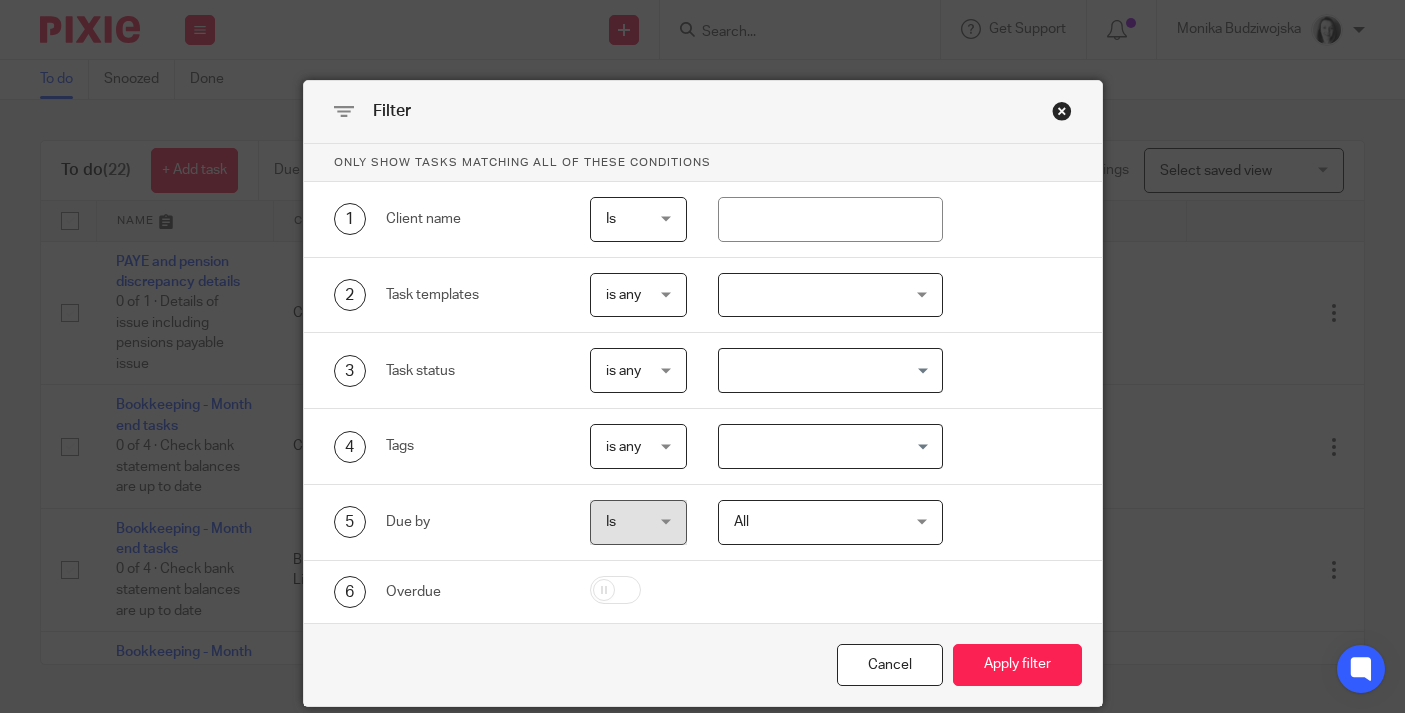 click at bounding box center [830, 295] 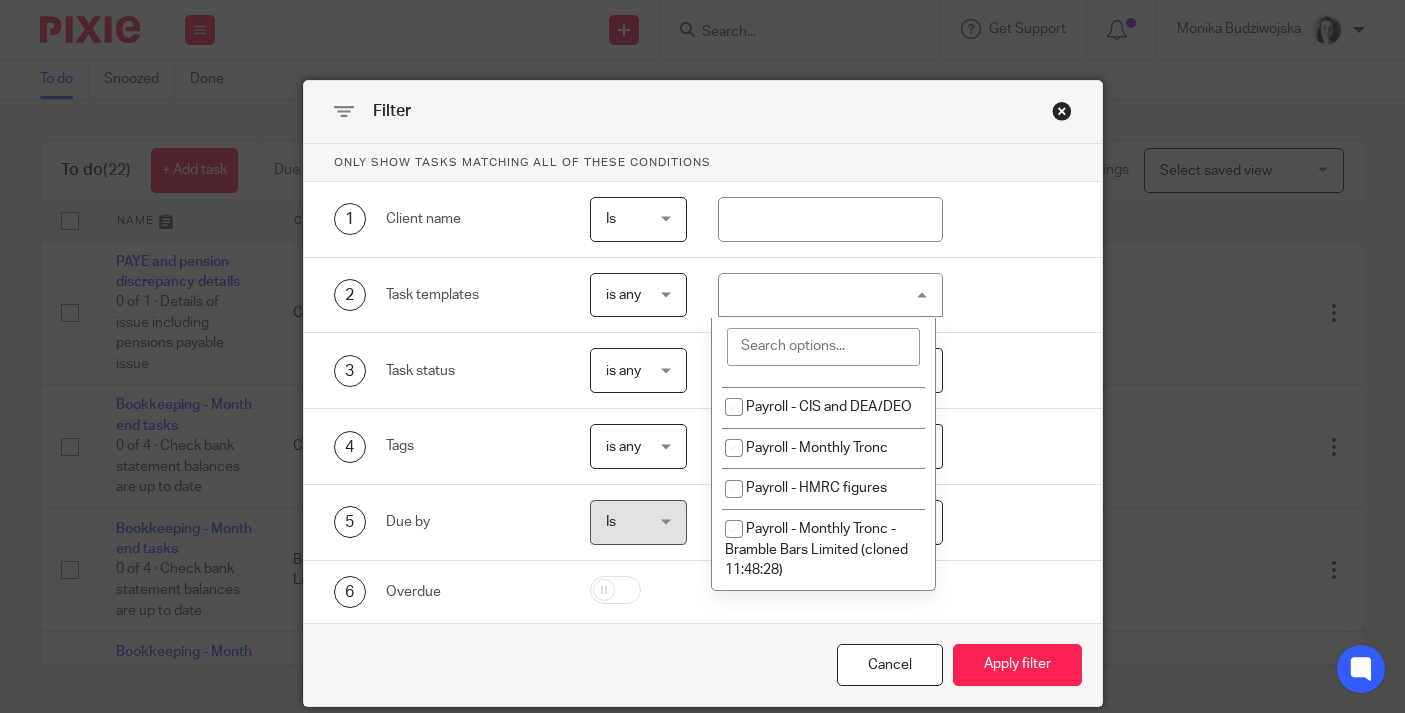 scroll, scrollTop: 8243, scrollLeft: 0, axis: vertical 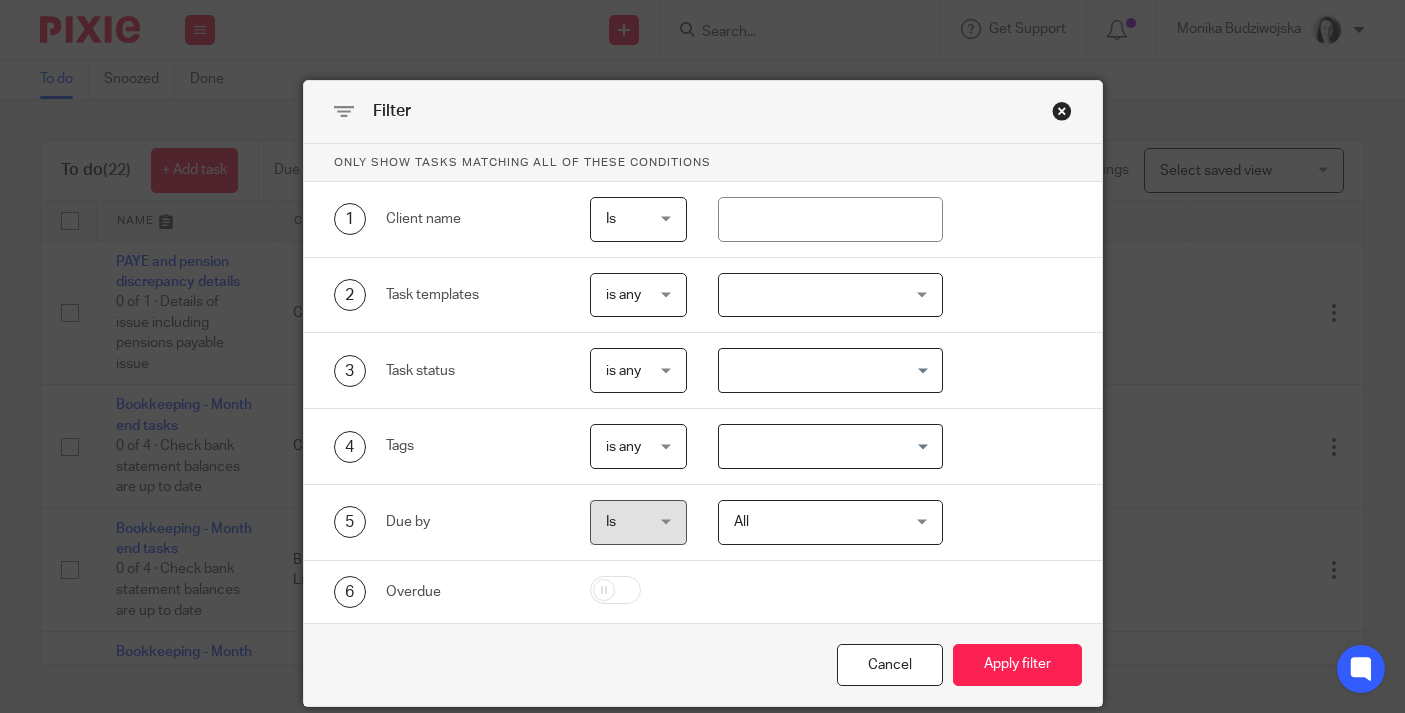 click on "4
Tags
is any
is any
is any
is all
is none
is_any             Loading..." at bounding box center [686, 446] 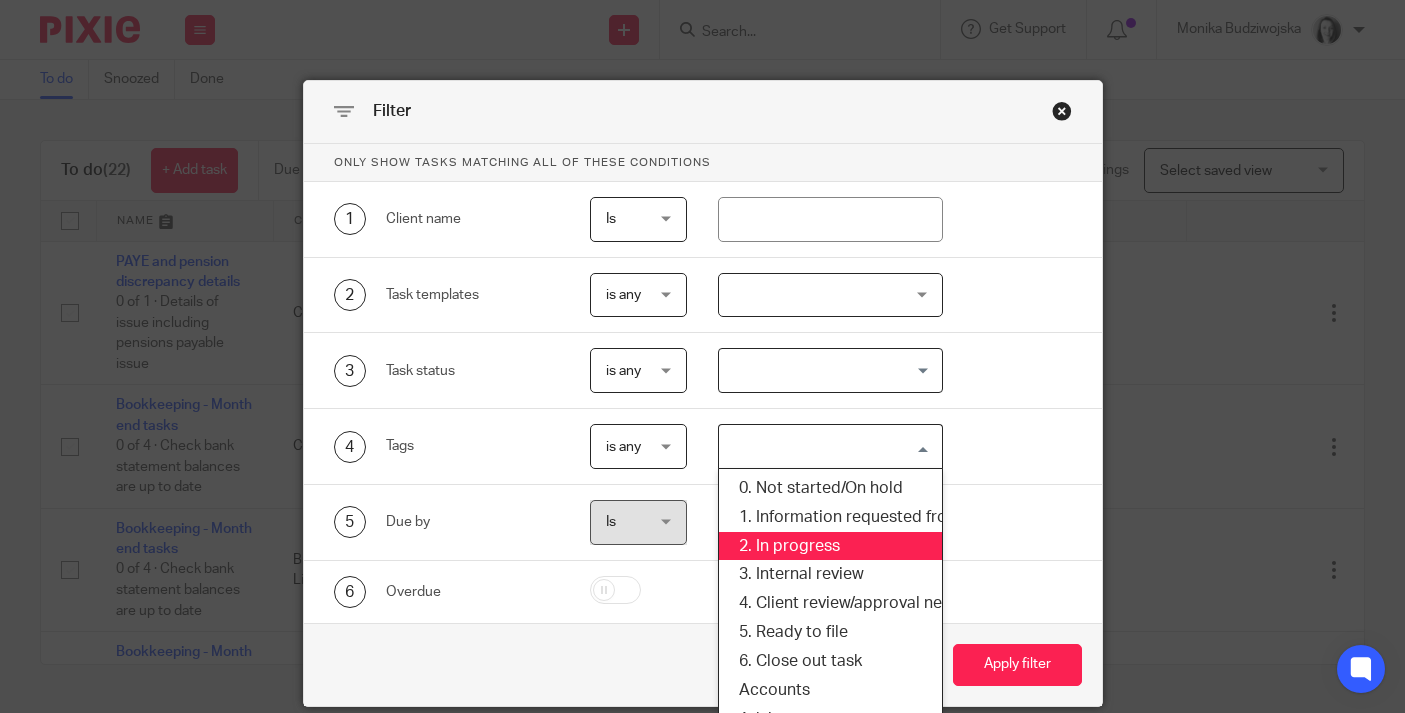 click on "4
Tags
is any
is any
is any
is all
is none
is_any             Loading...
0. Not started/On hold
1. Information requested from client
2. In progress
3. Internal review
4. Client review/approval needed
5. Ready to file
6. Close out task
Accounts
Advisory
Bookkeeping
Companies House
Management Accounts
New Business
Payroll
Personal Tax
VAT
Administration
Internal" at bounding box center (686, 446) 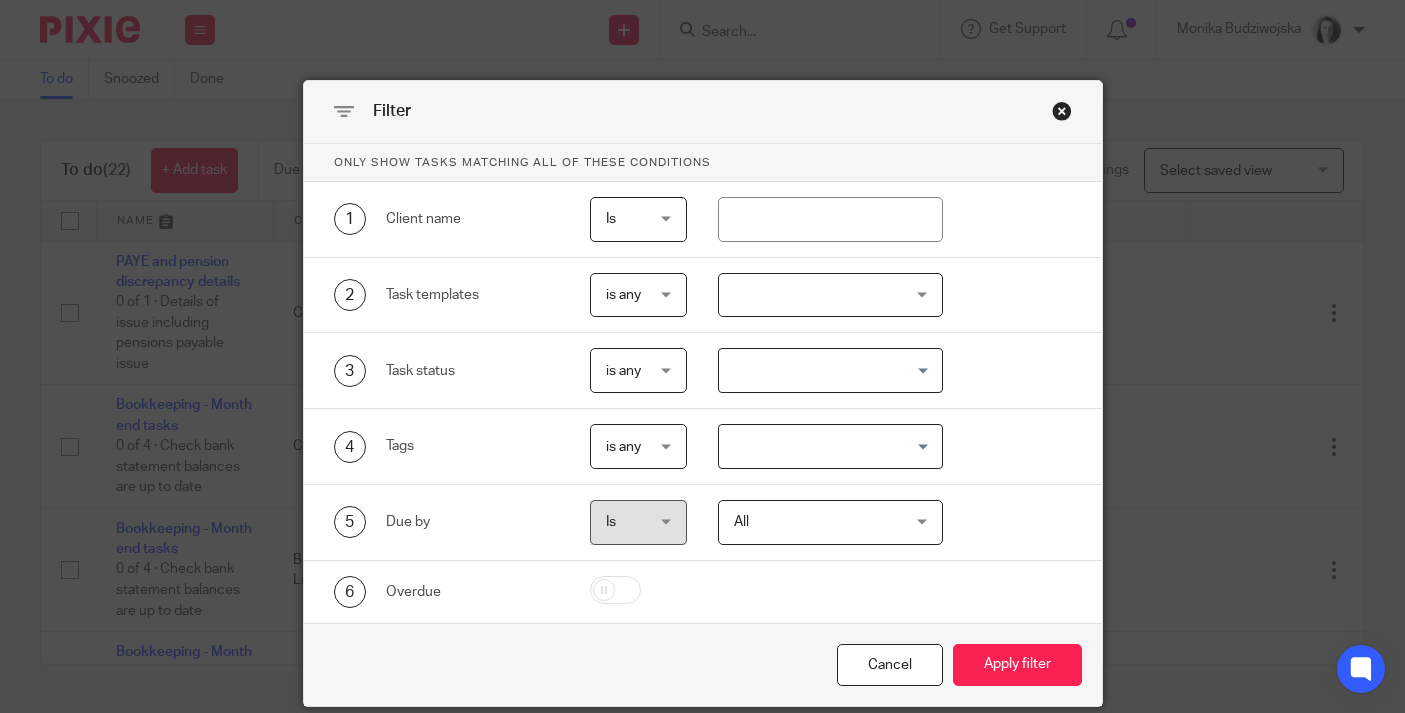 click at bounding box center [826, 370] 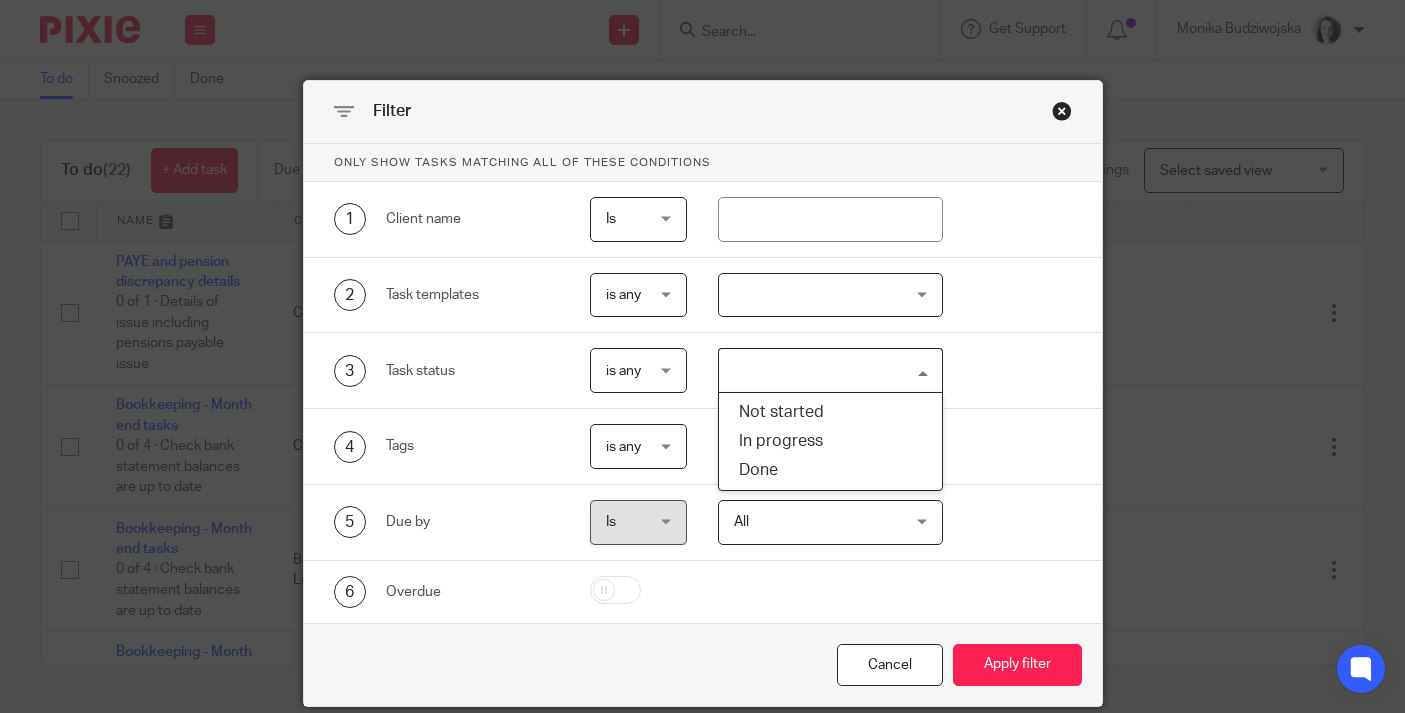 click on "4
Tags
is any
is any
is any
is all
is none
is_any             Loading..." at bounding box center (686, 446) 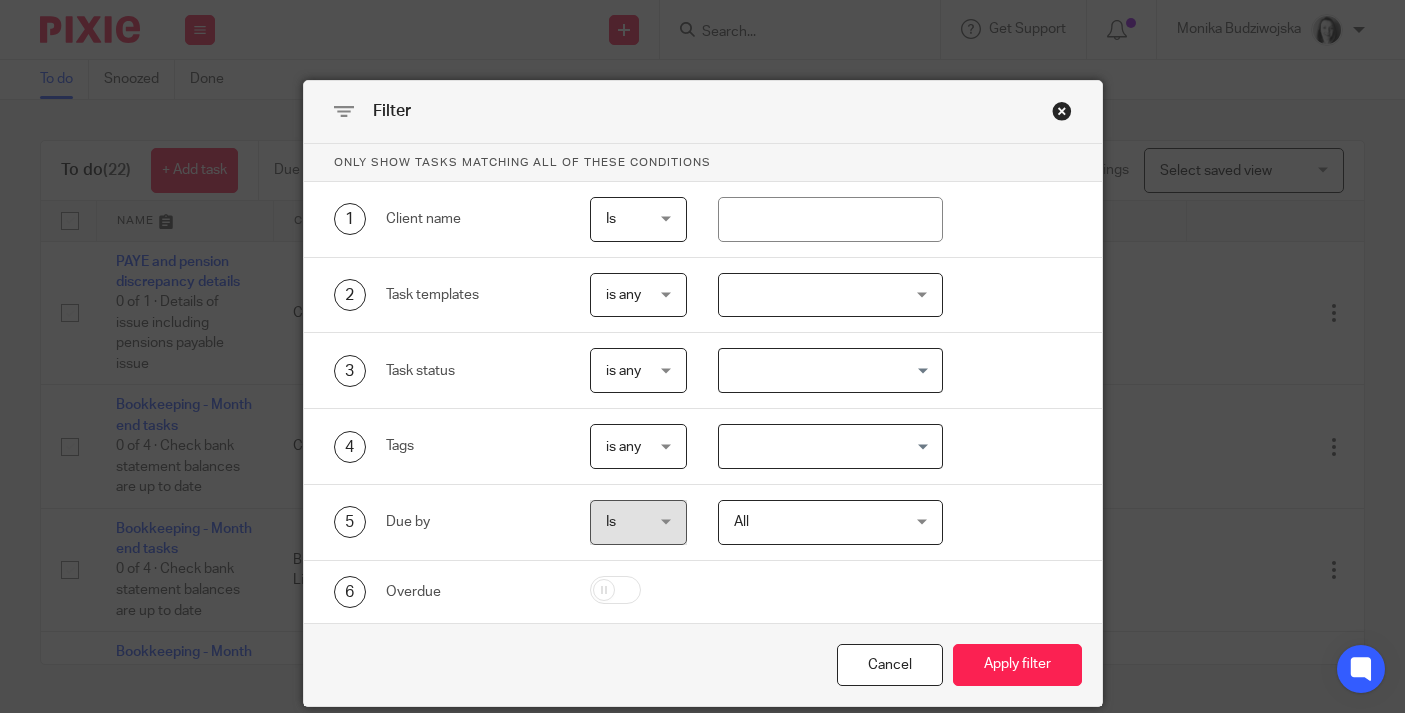 click at bounding box center [830, 295] 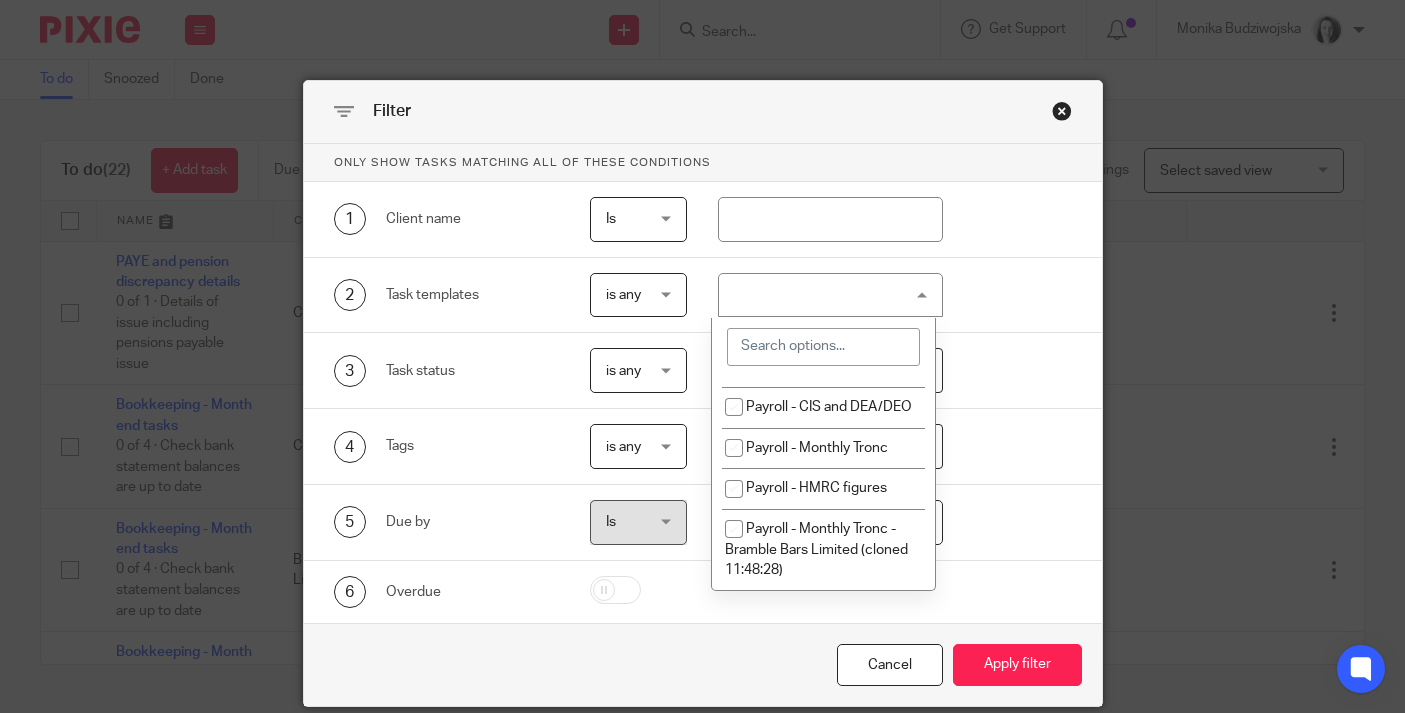 scroll, scrollTop: 8274, scrollLeft: 0, axis: vertical 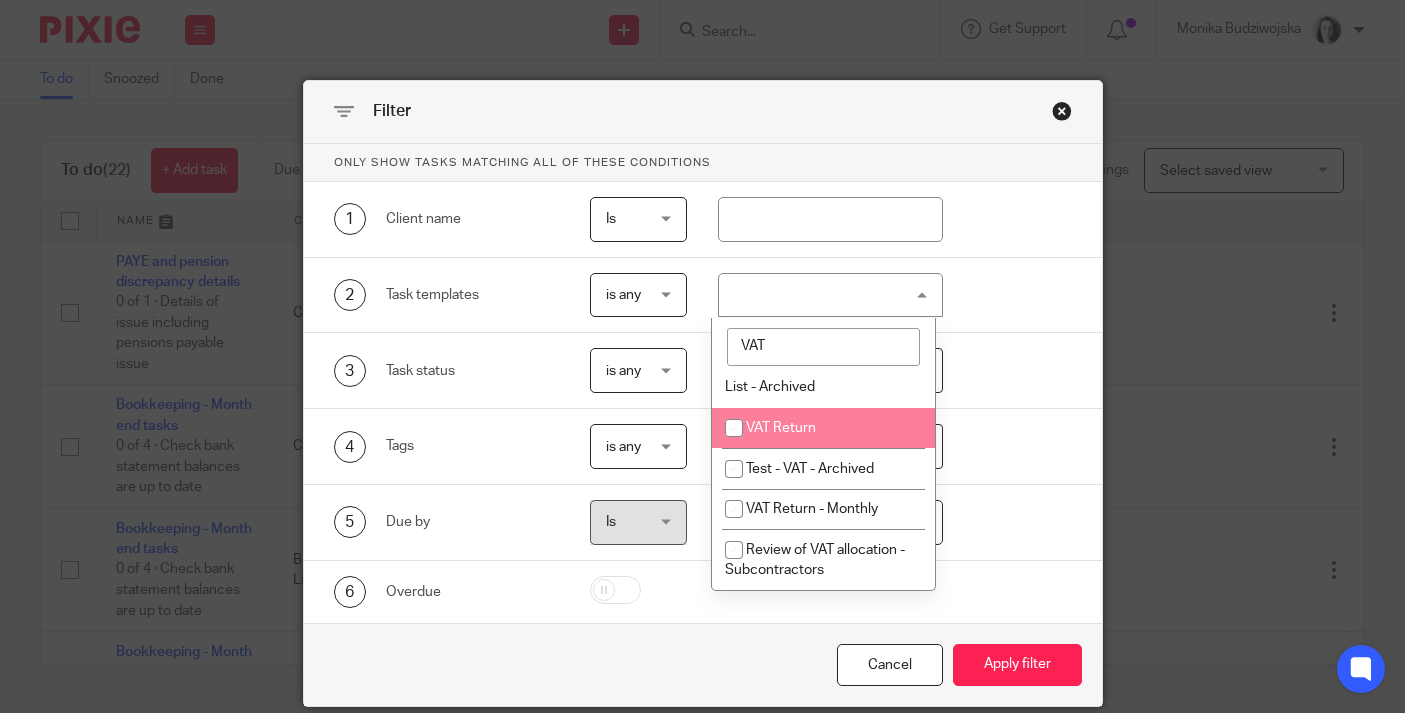 type on "VAT" 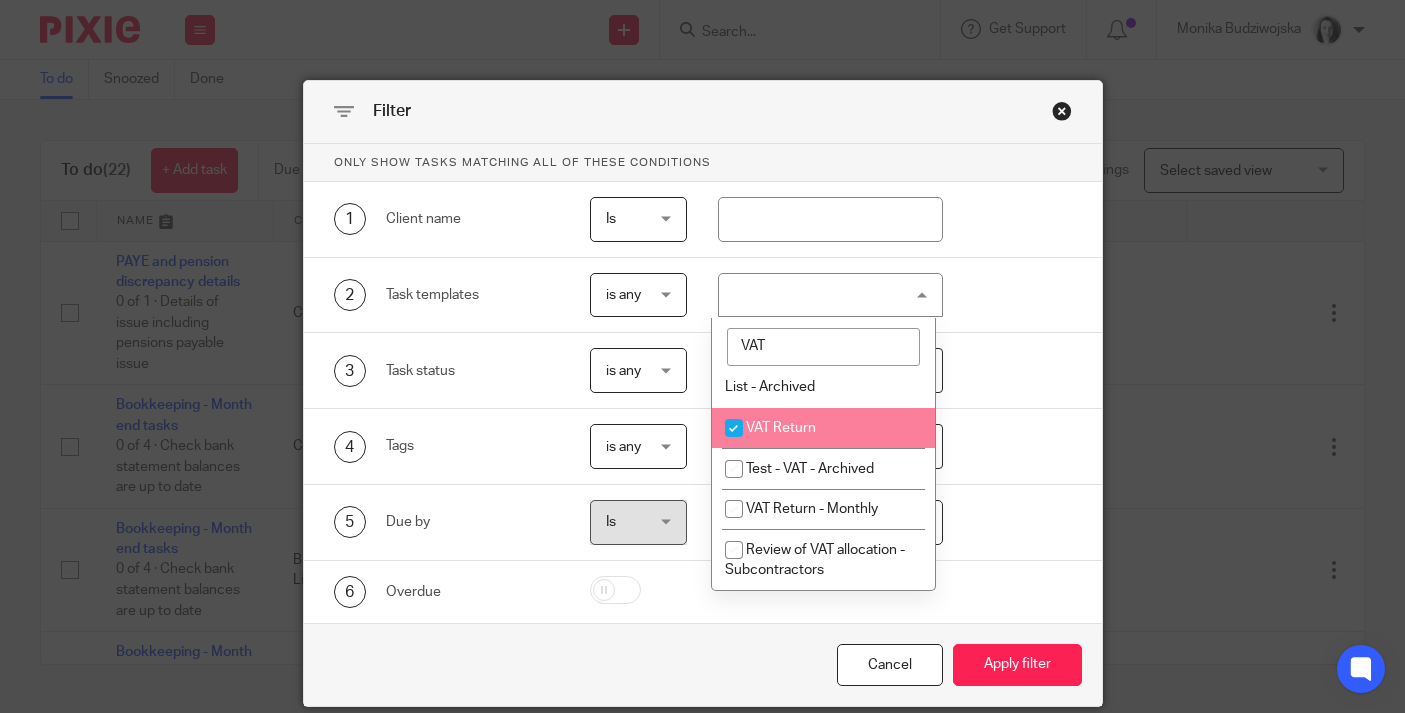 checkbox on "true" 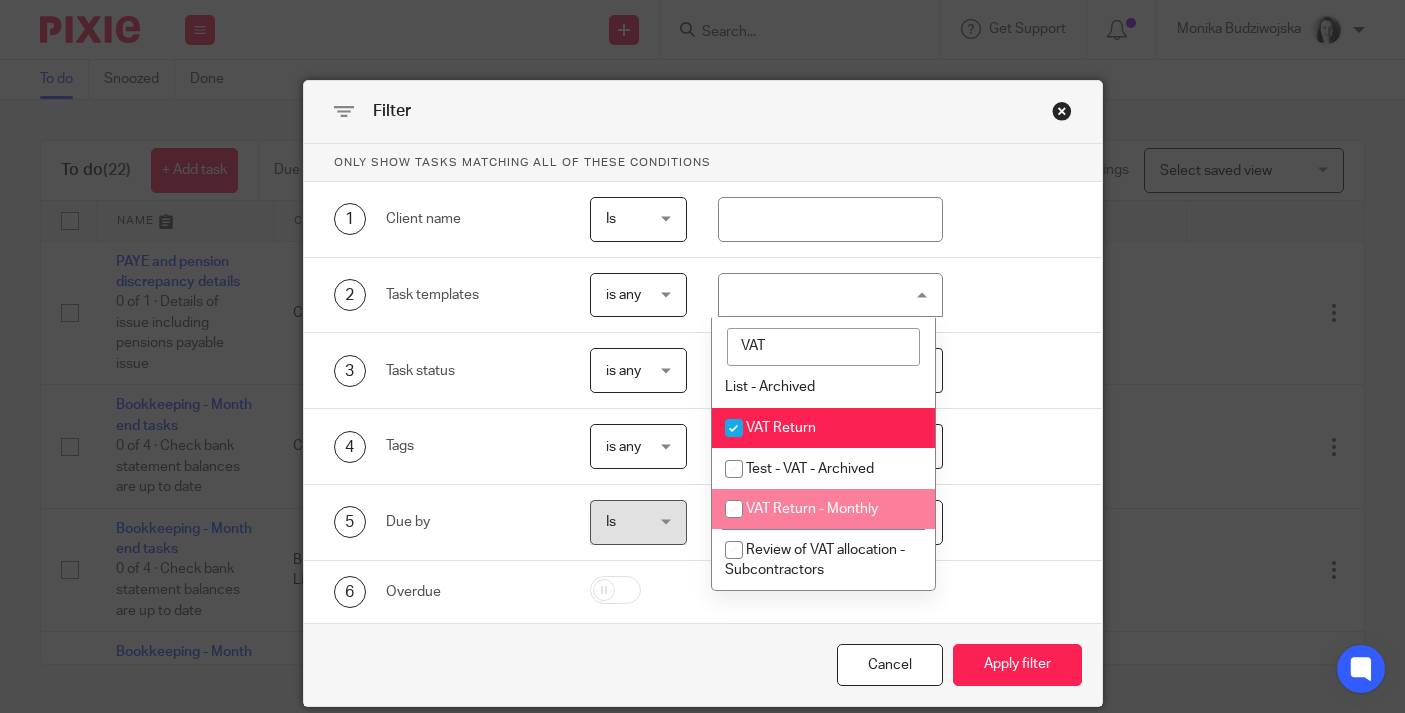click at bounding box center (734, 509) 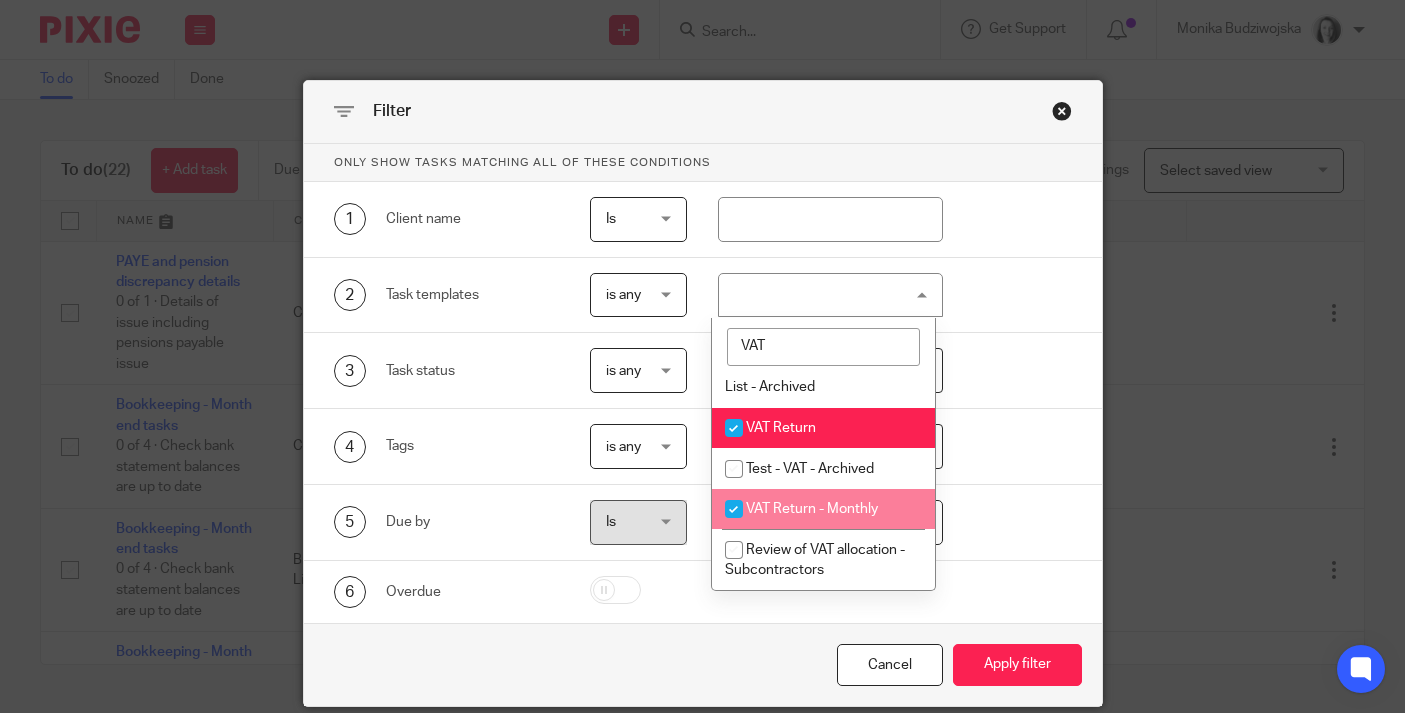 checkbox on "true" 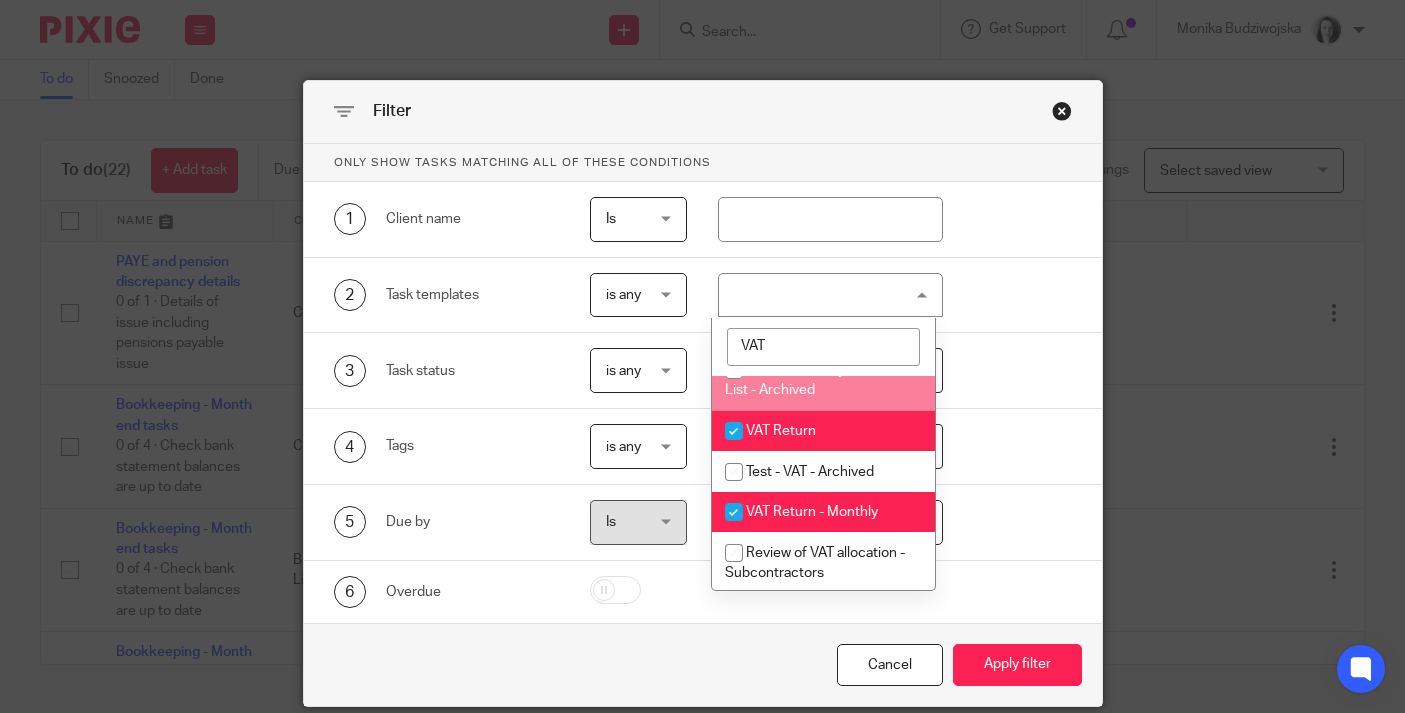 scroll, scrollTop: 183, scrollLeft: 0, axis: vertical 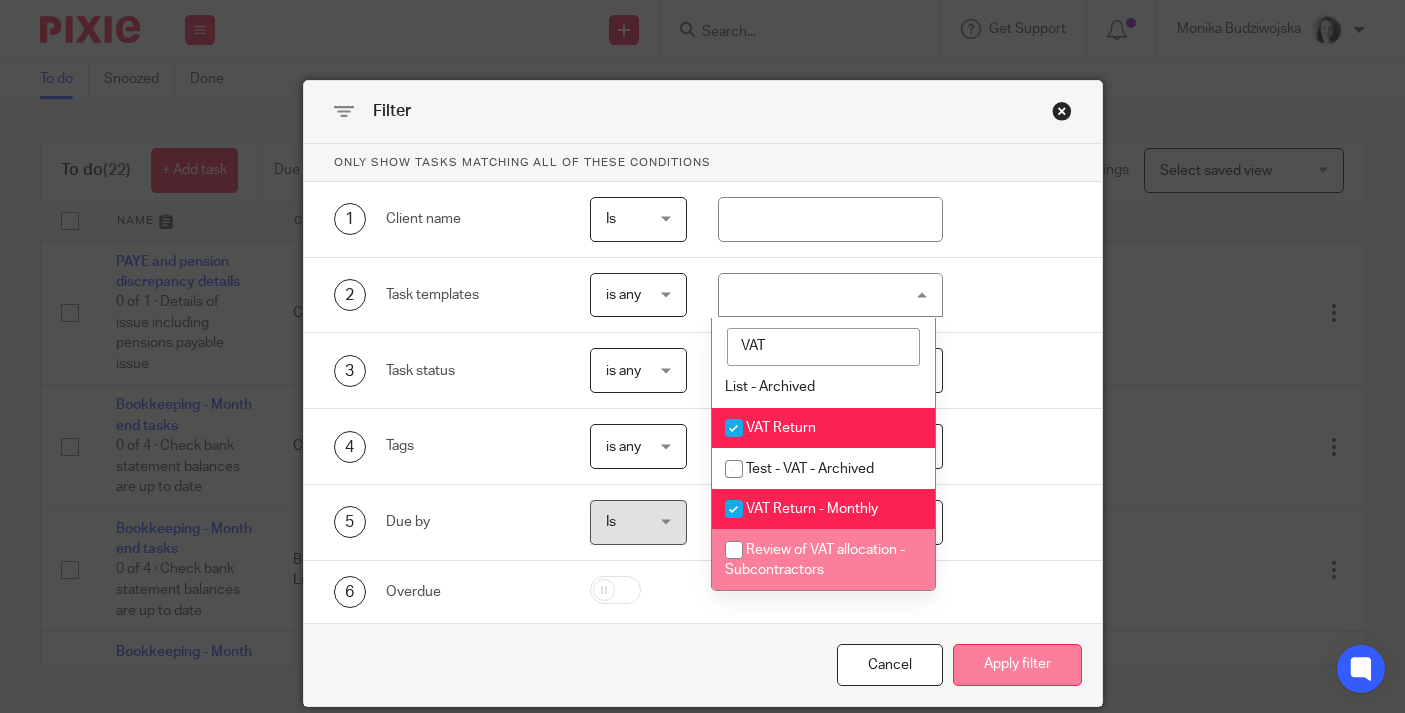 click on "Apply filter" at bounding box center [1017, 665] 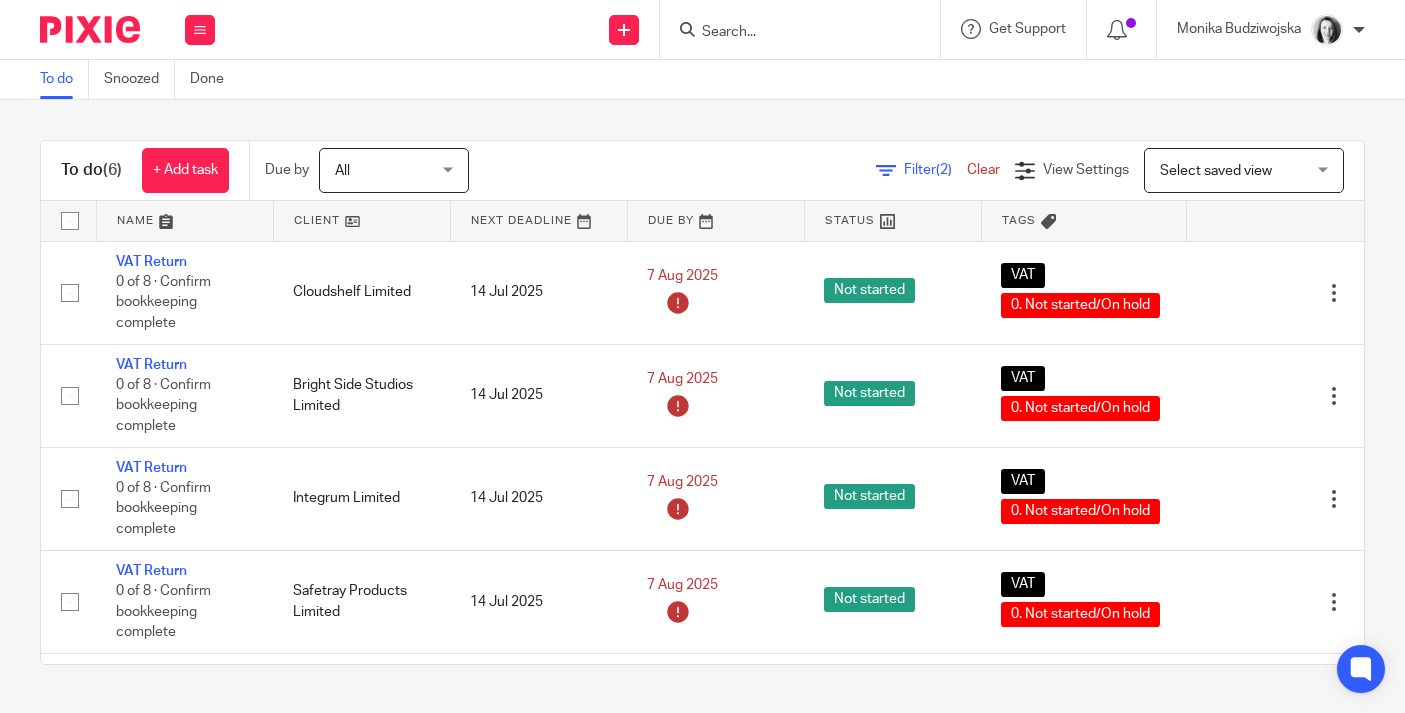 scroll, scrollTop: 0, scrollLeft: 0, axis: both 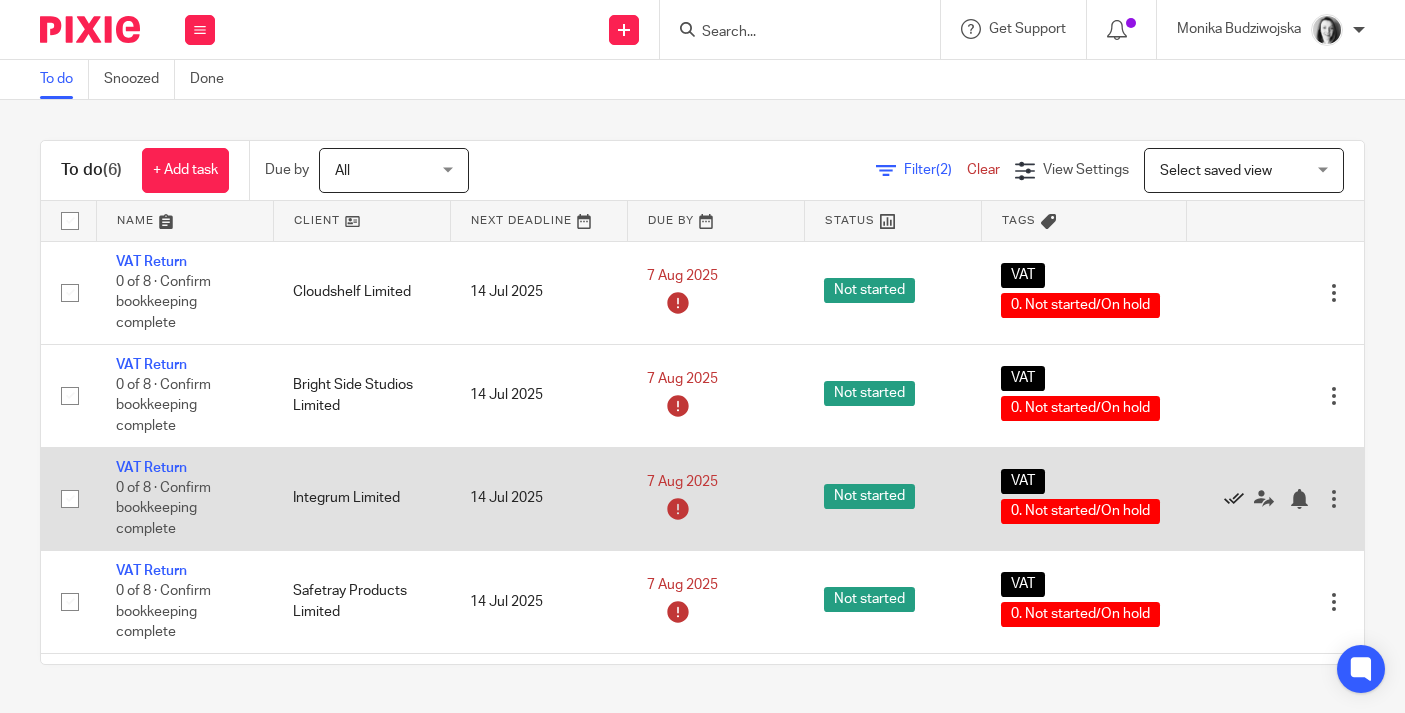 click at bounding box center [1234, 499] 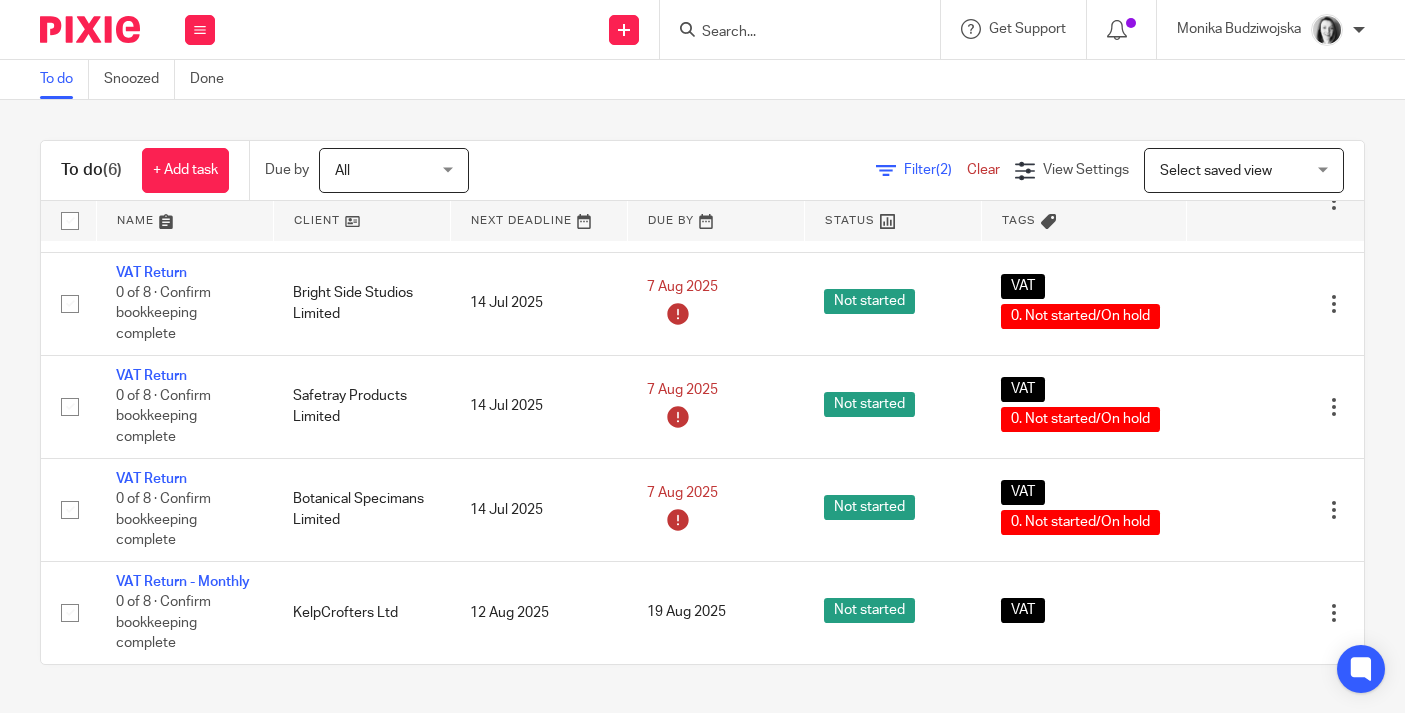 scroll, scrollTop: 122, scrollLeft: 0, axis: vertical 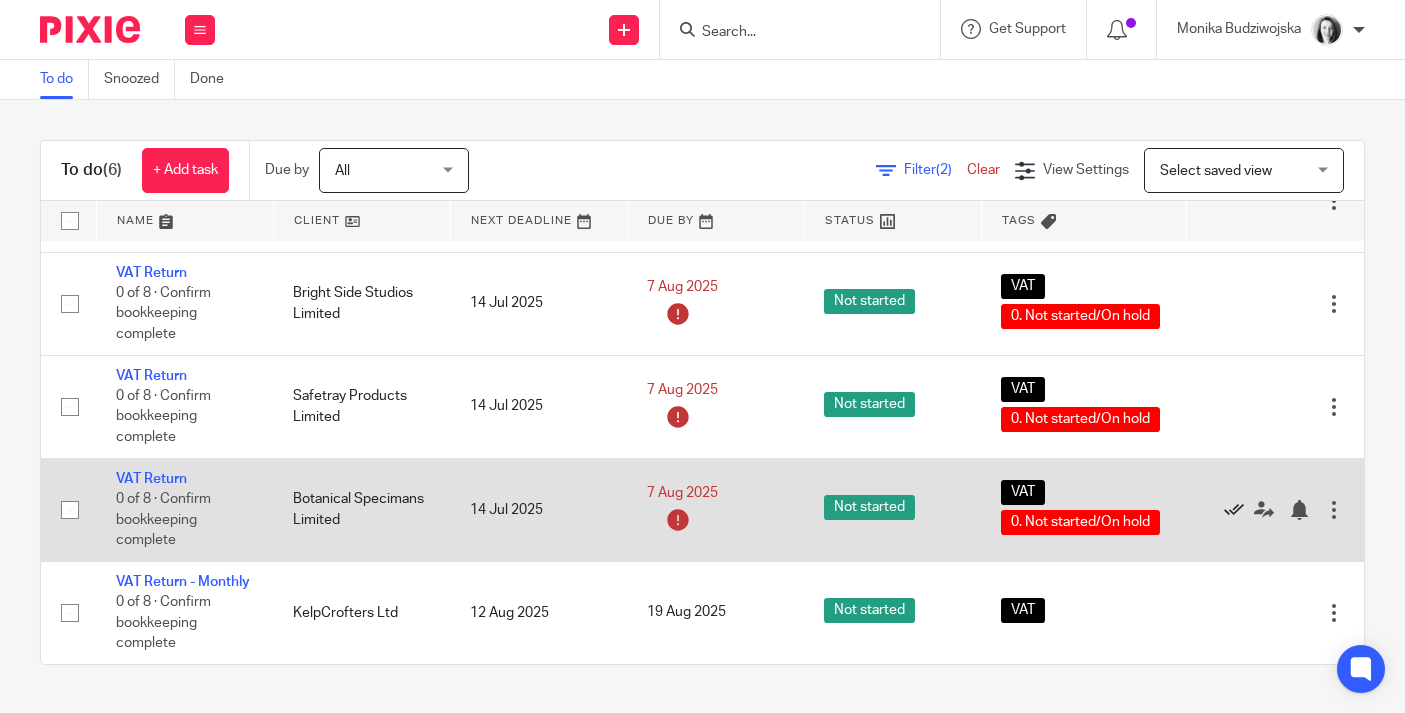 click at bounding box center [1234, 510] 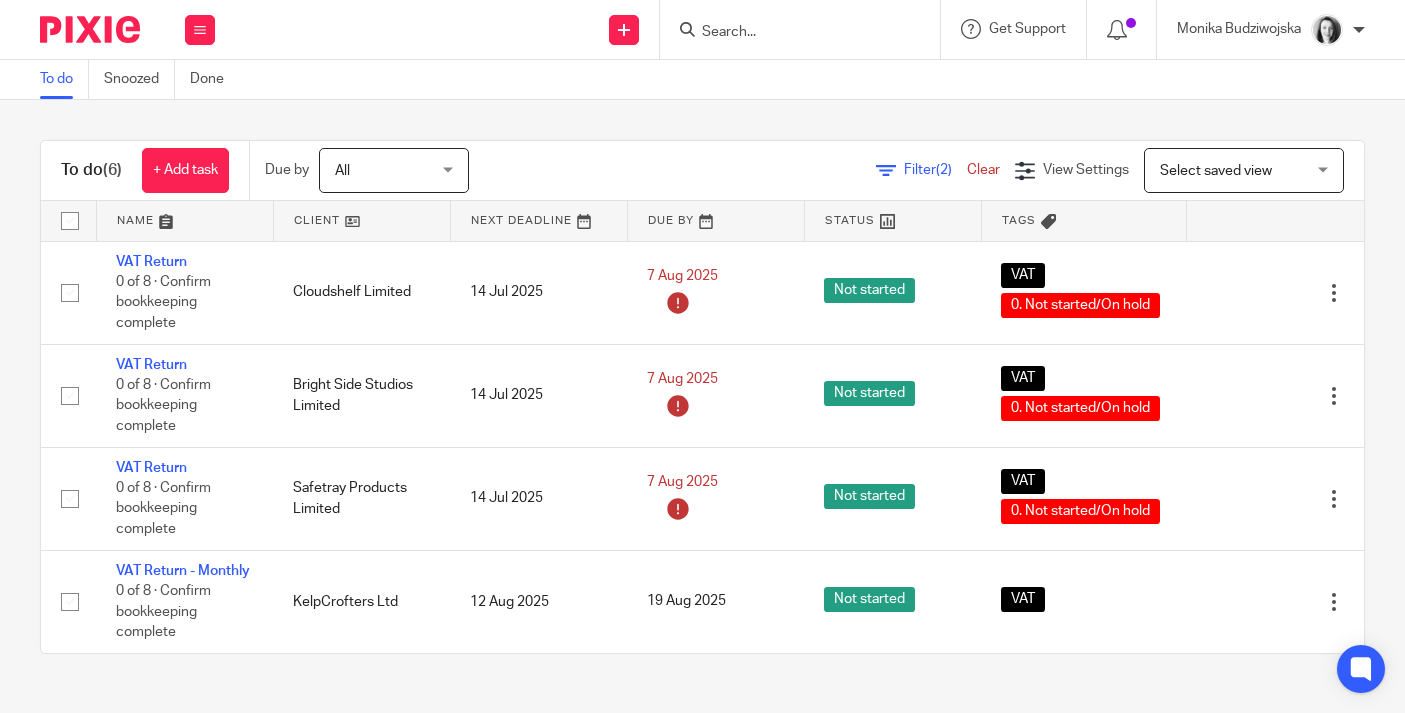 scroll, scrollTop: 16, scrollLeft: 0, axis: vertical 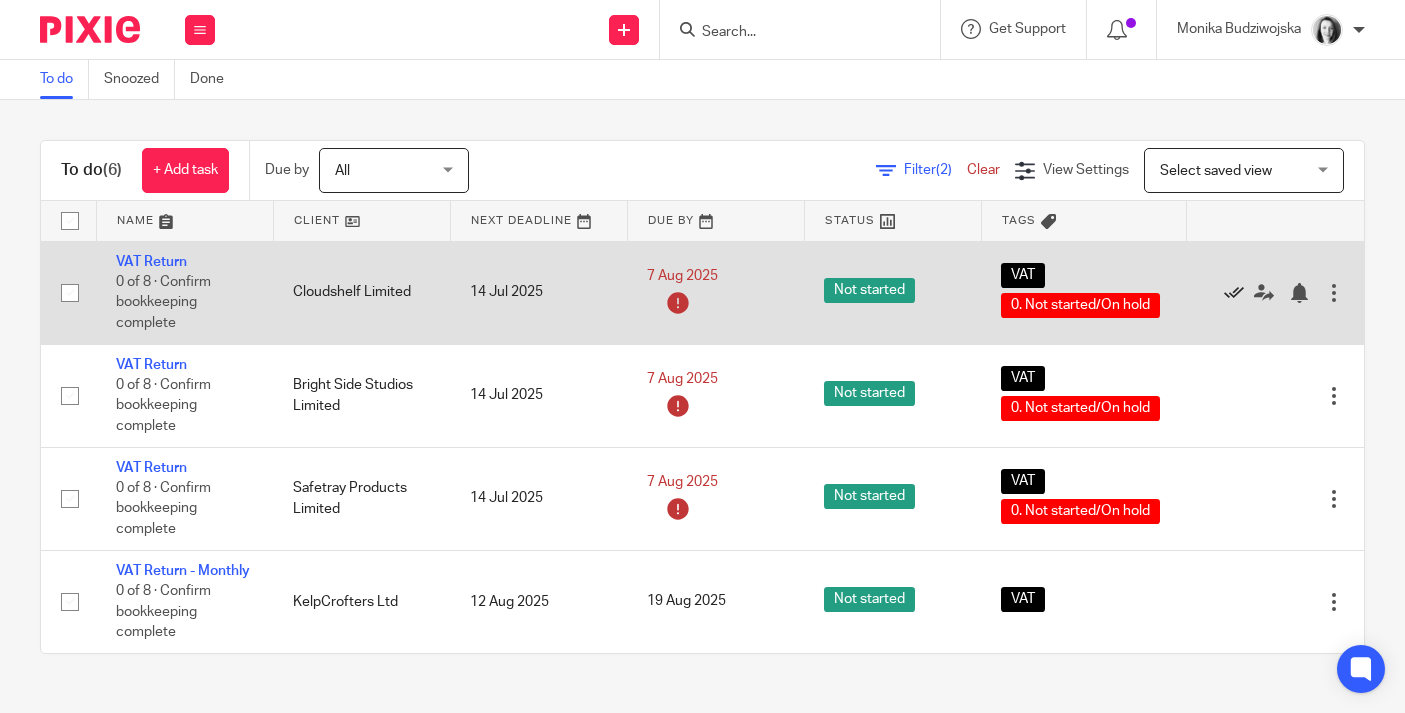 click at bounding box center (1234, 293) 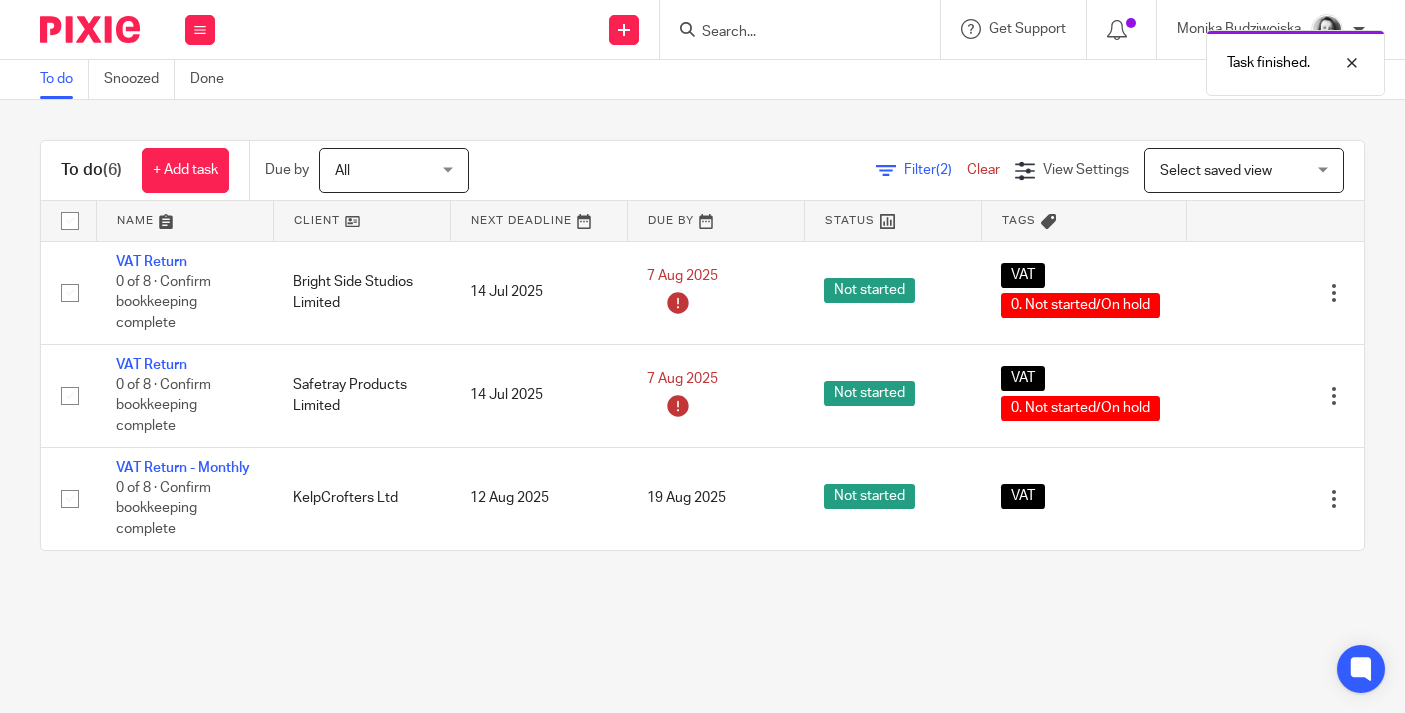 scroll, scrollTop: 0, scrollLeft: 0, axis: both 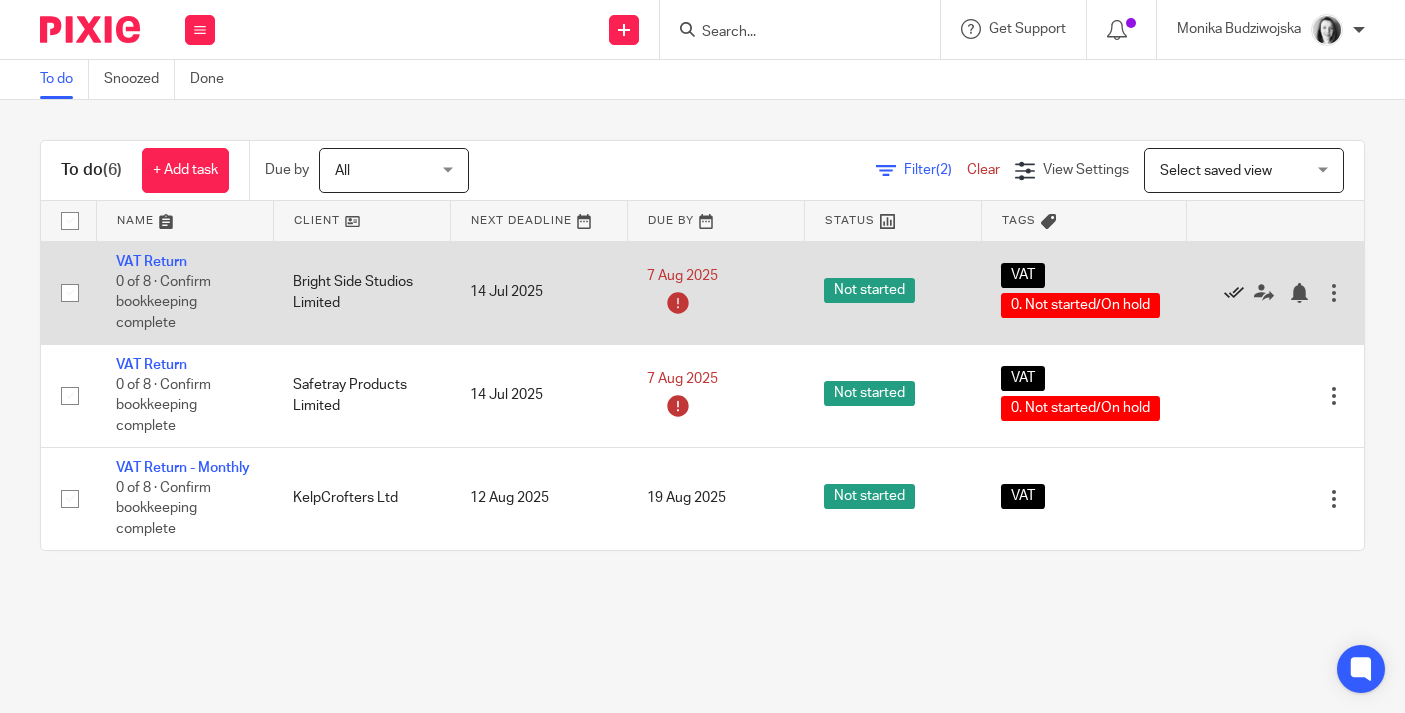 click at bounding box center (1234, 293) 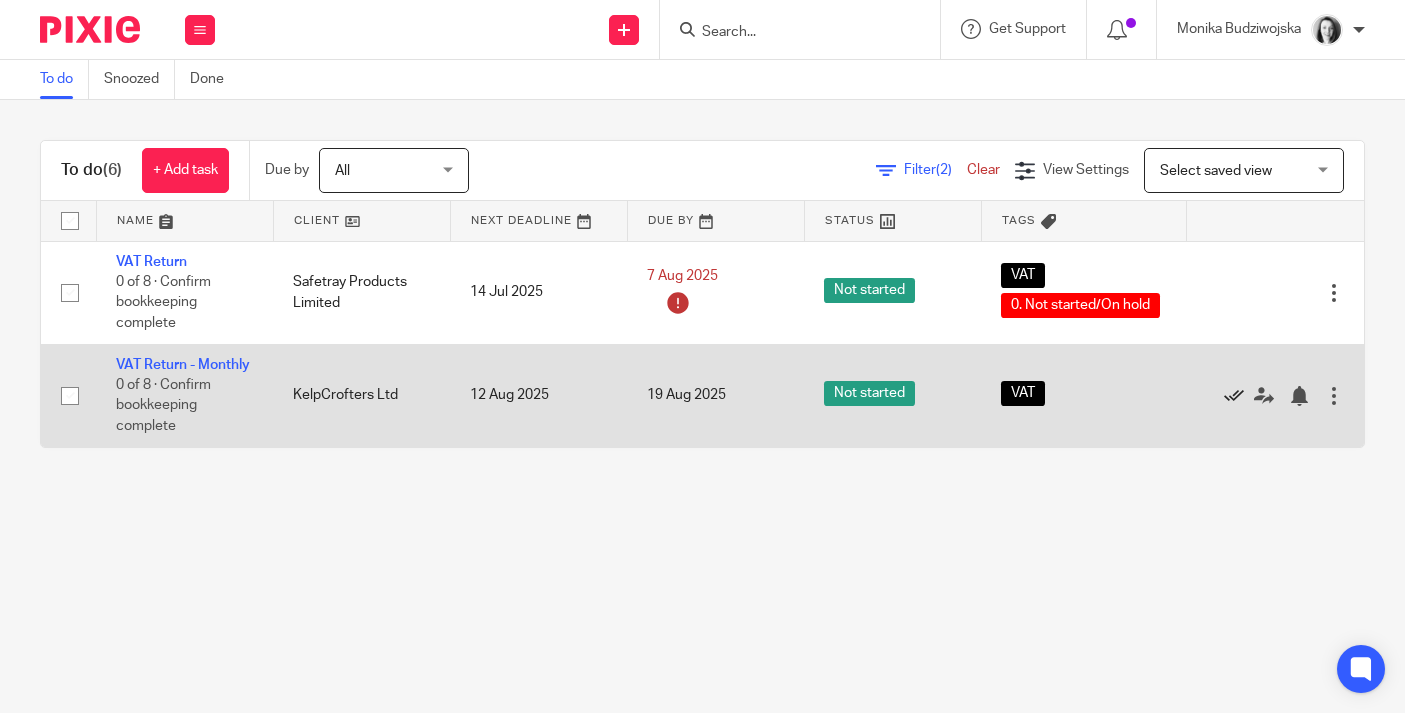 click at bounding box center (1234, 396) 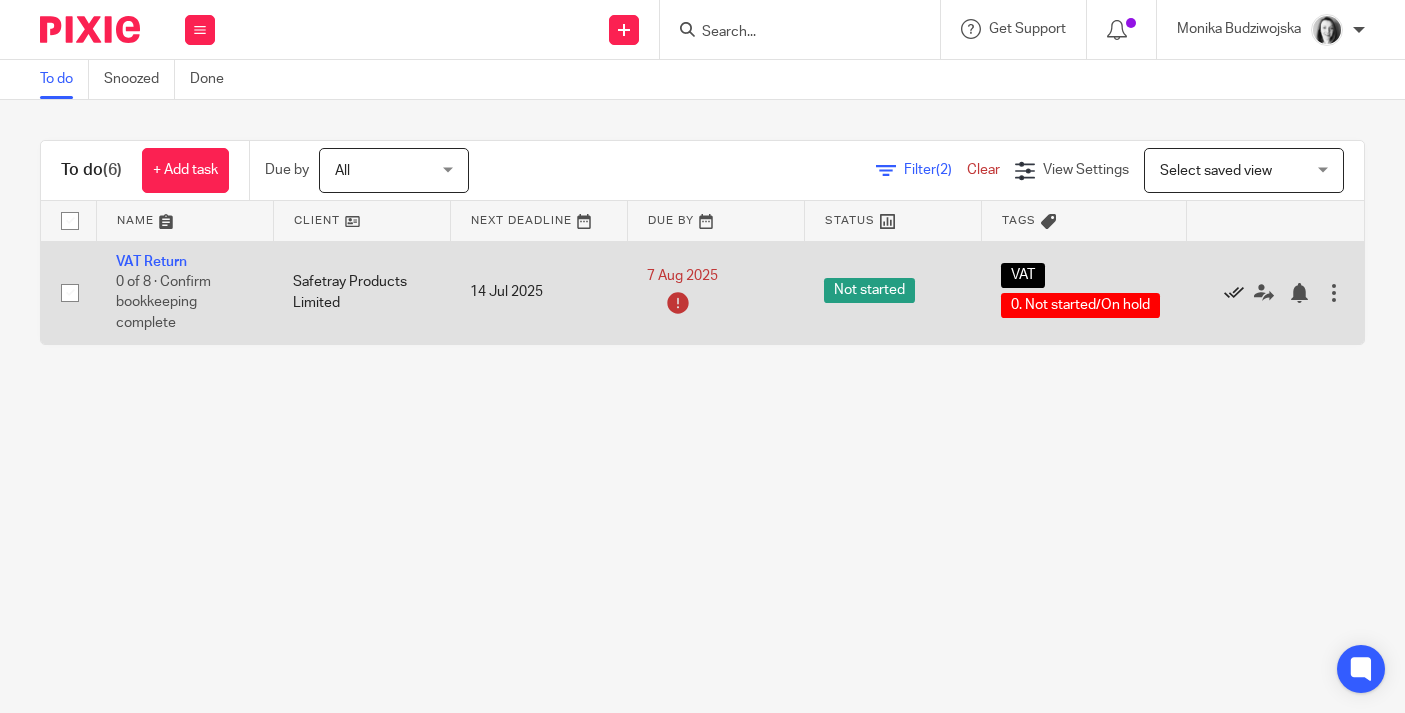 click at bounding box center (1234, 293) 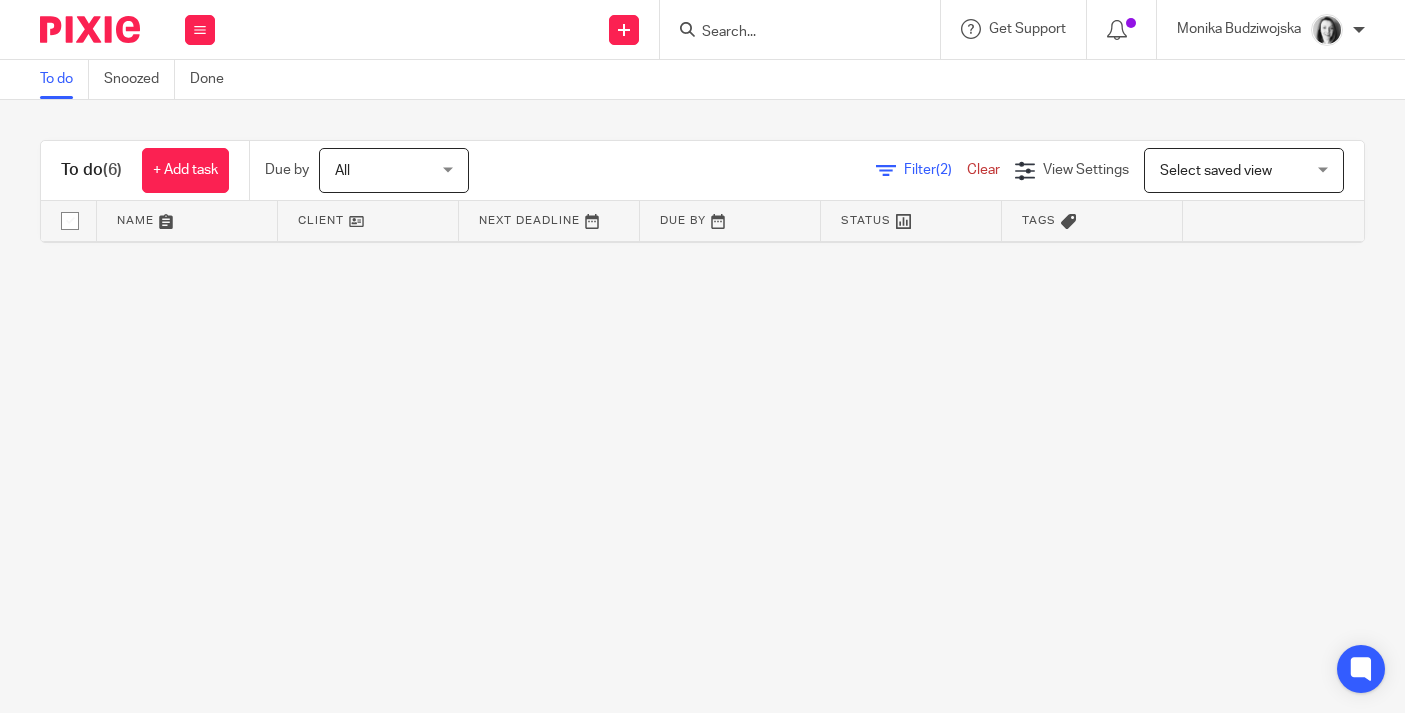 click on "Clear" at bounding box center [983, 170] 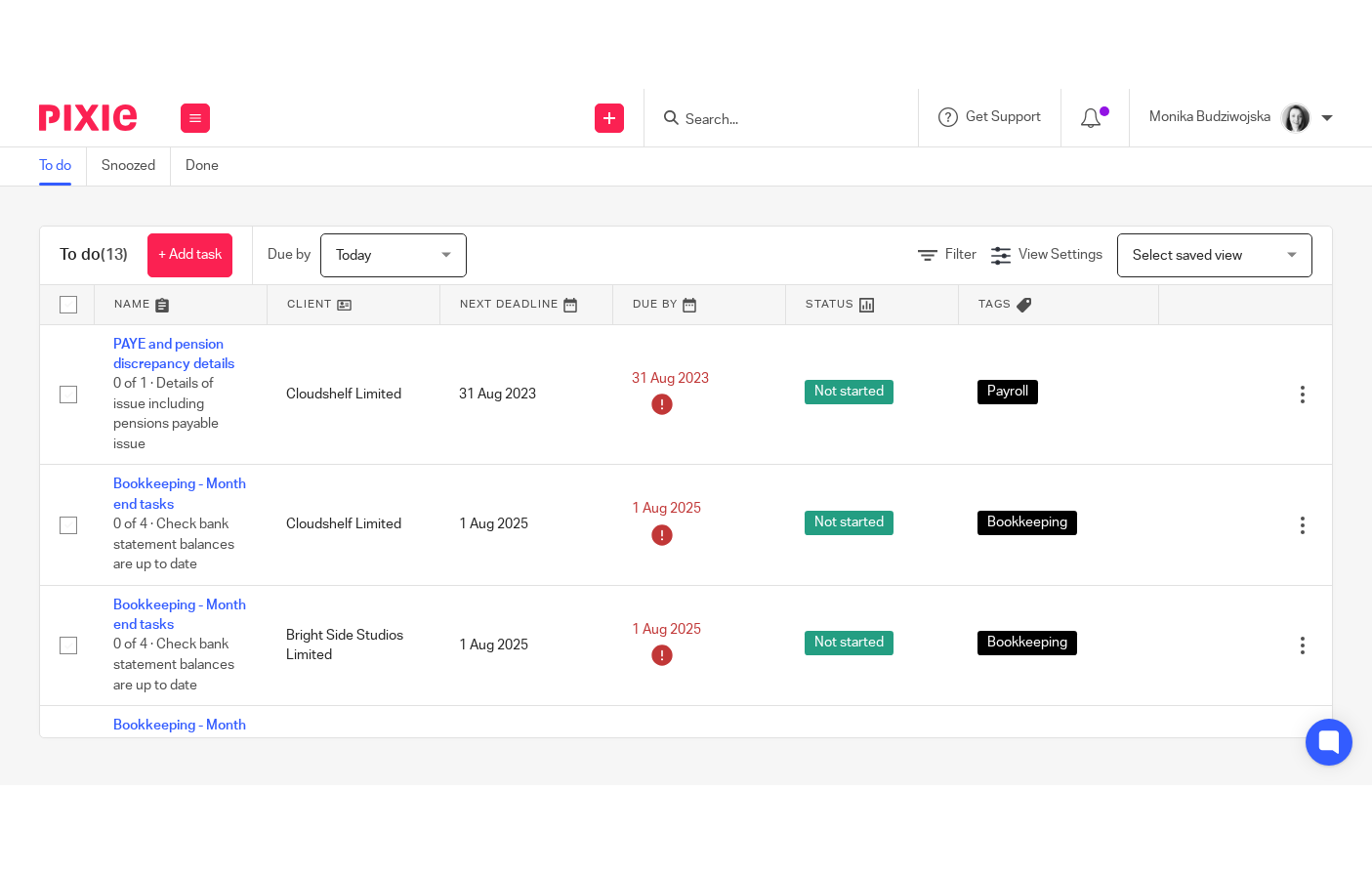 scroll, scrollTop: 0, scrollLeft: 0, axis: both 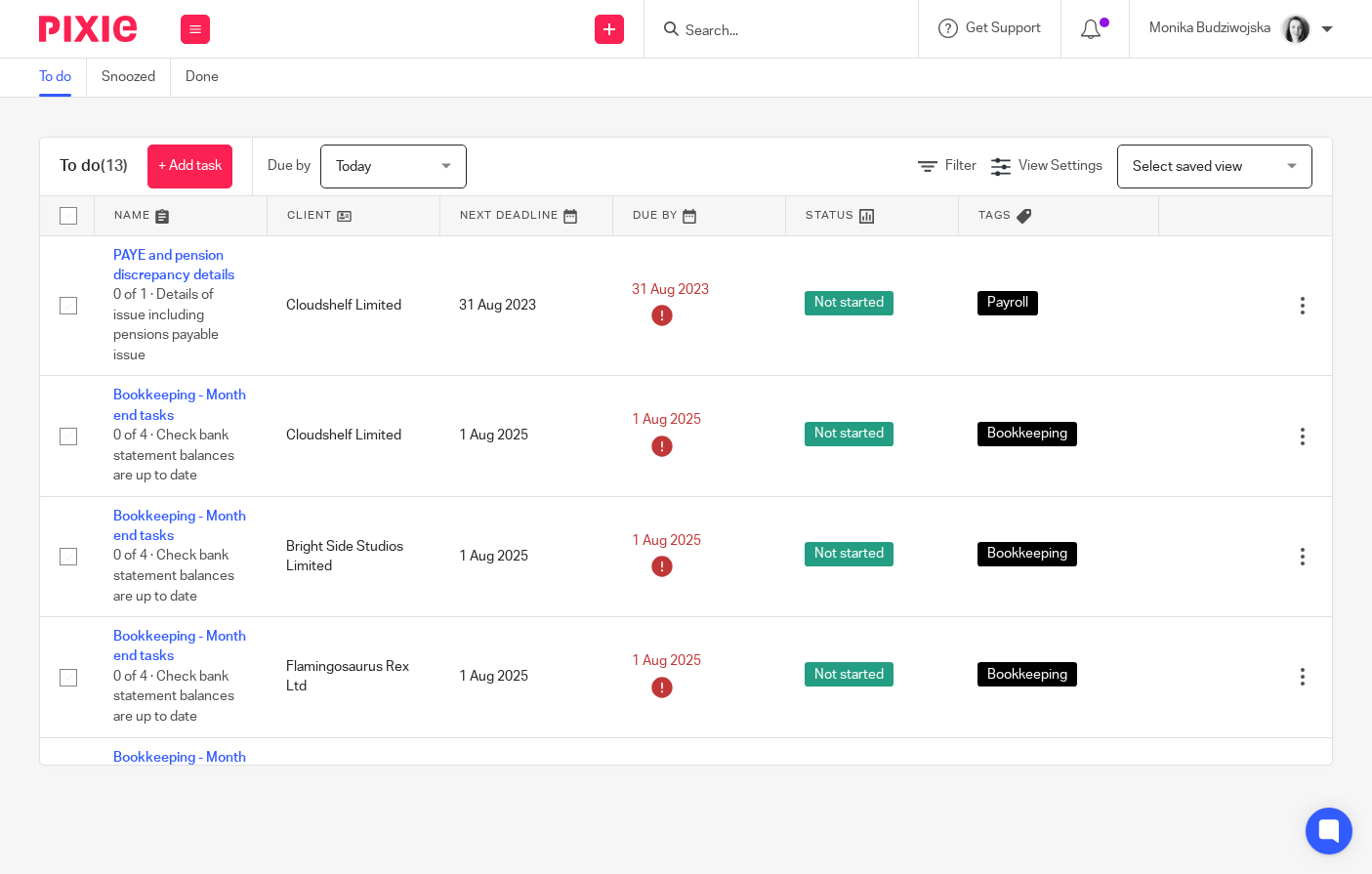 click on "Today" at bounding box center (388, 166) 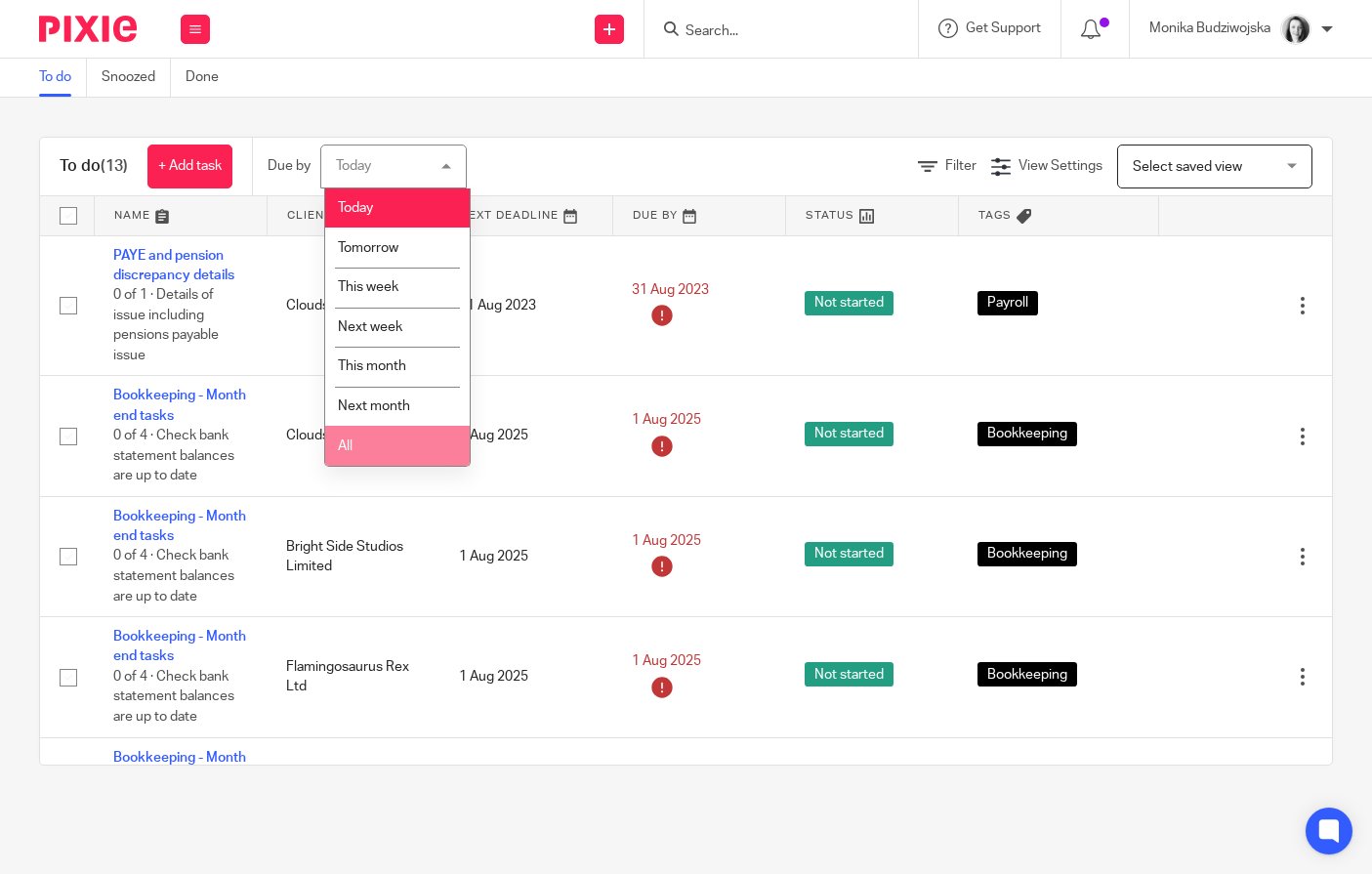 click on "All" at bounding box center (397, 445) 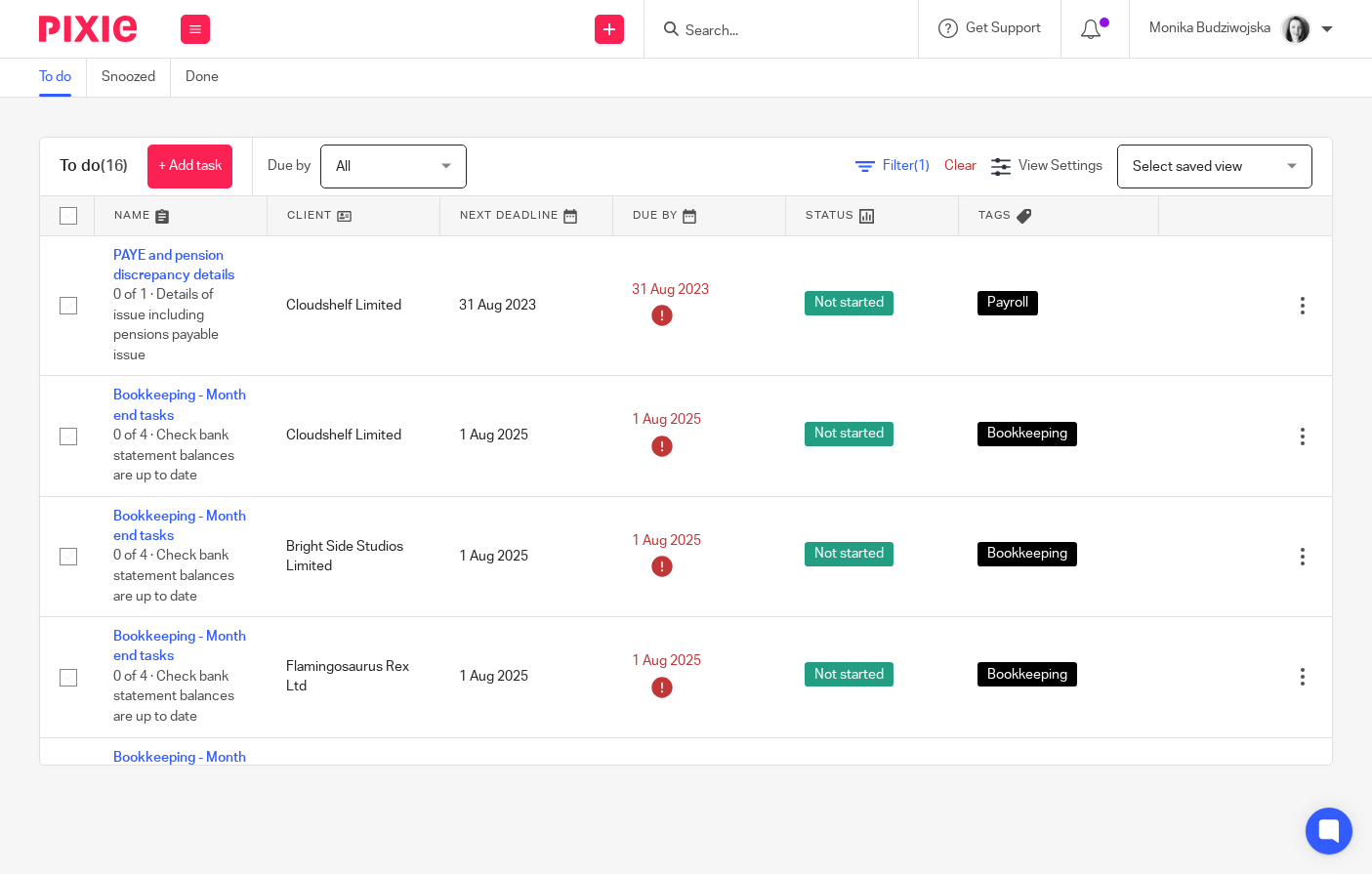 scroll, scrollTop: 0, scrollLeft: 0, axis: both 